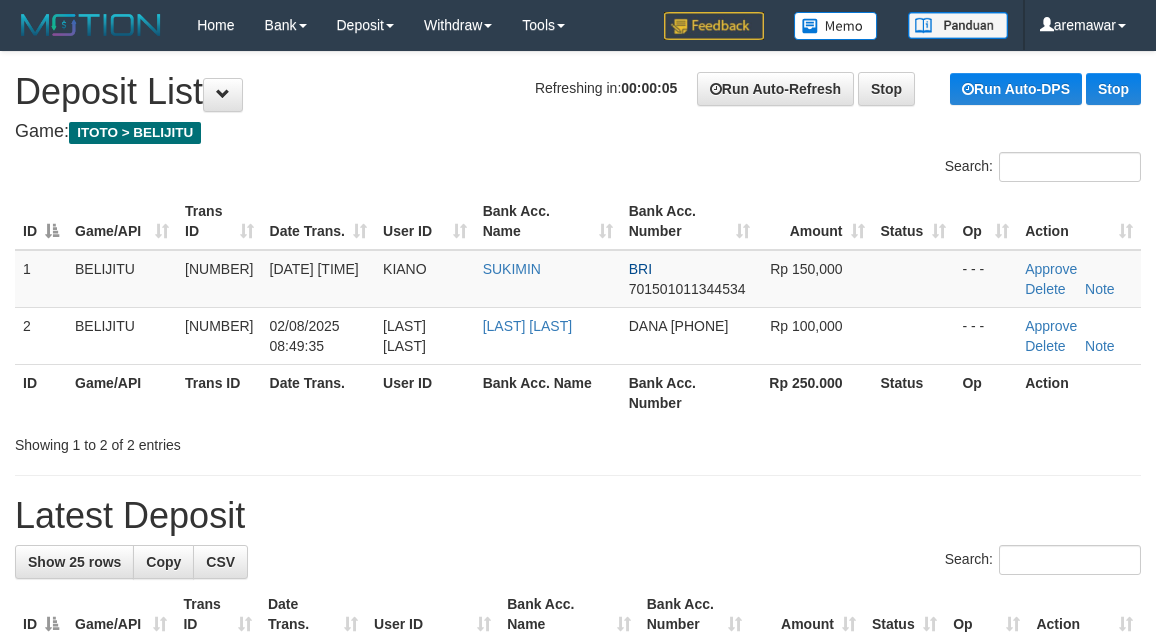scroll, scrollTop: 0, scrollLeft: 0, axis: both 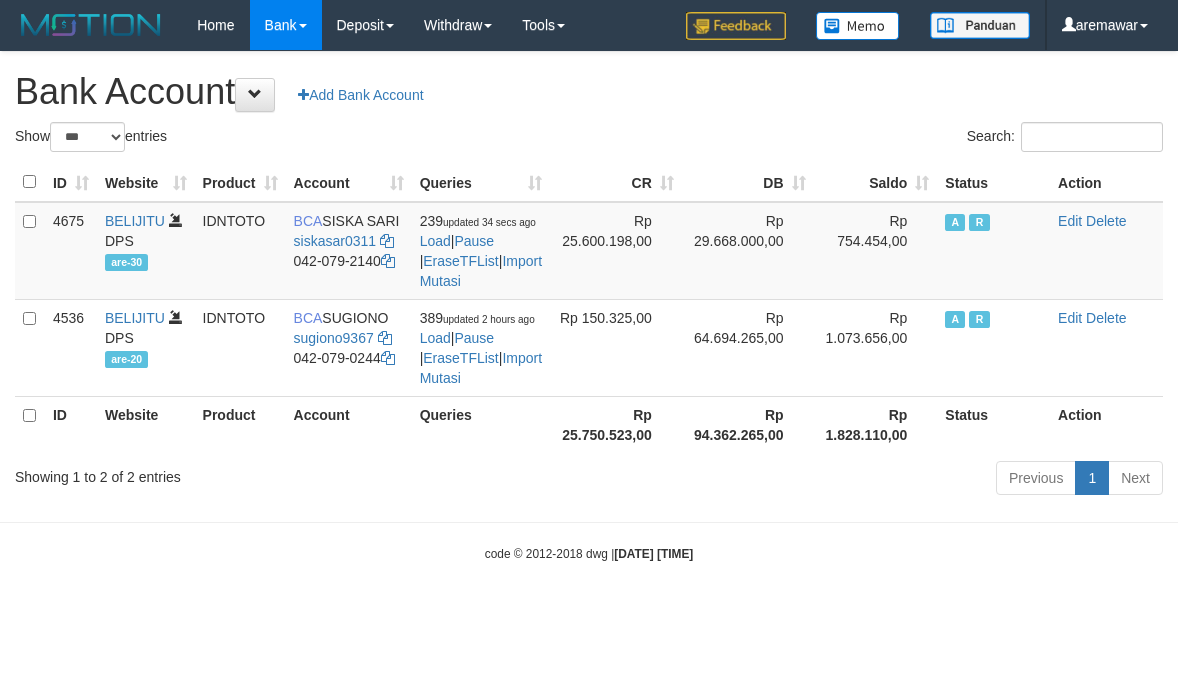 select on "***" 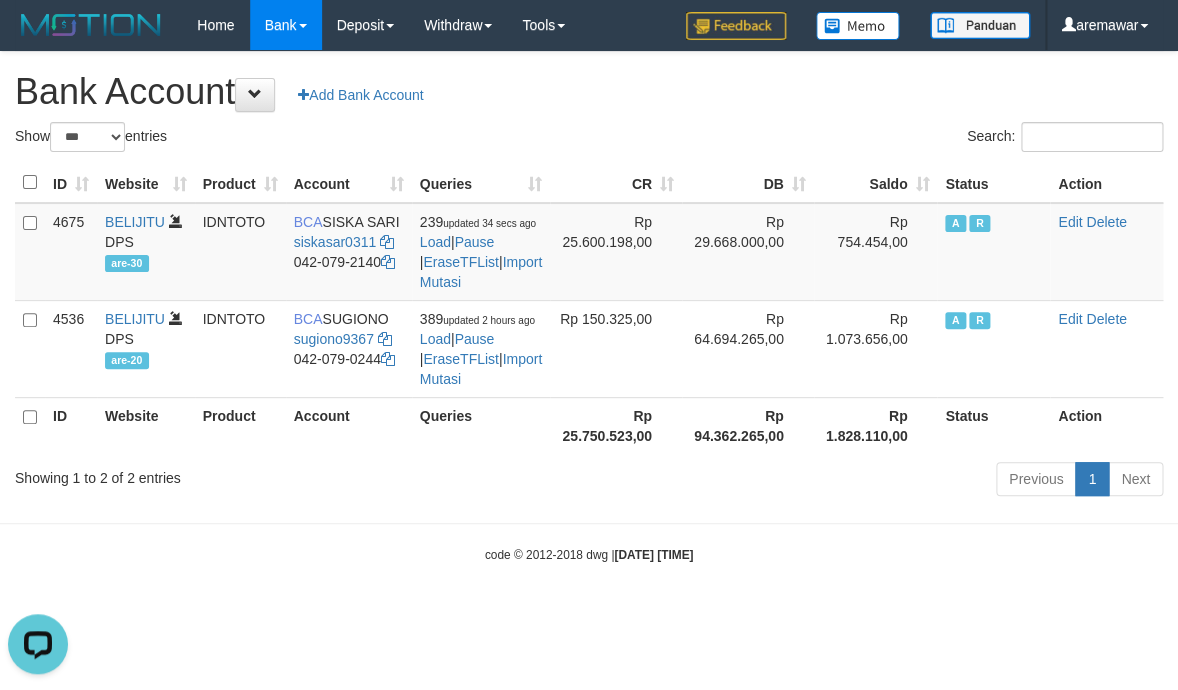 scroll, scrollTop: 0, scrollLeft: 0, axis: both 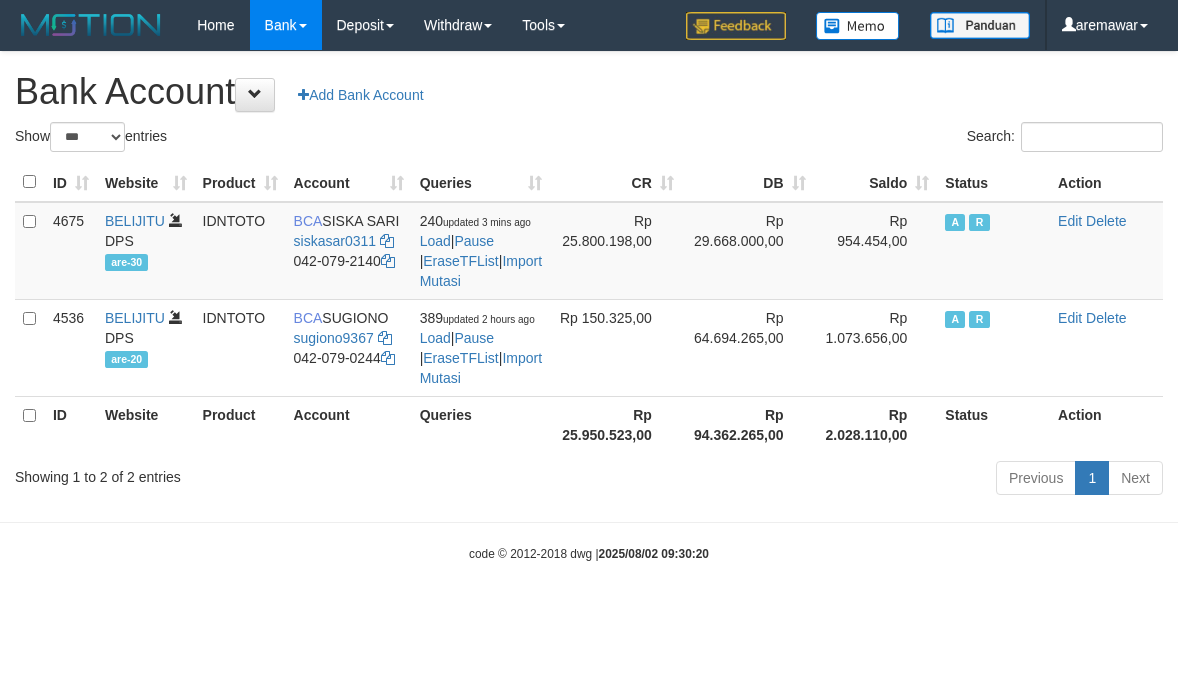 select on "***" 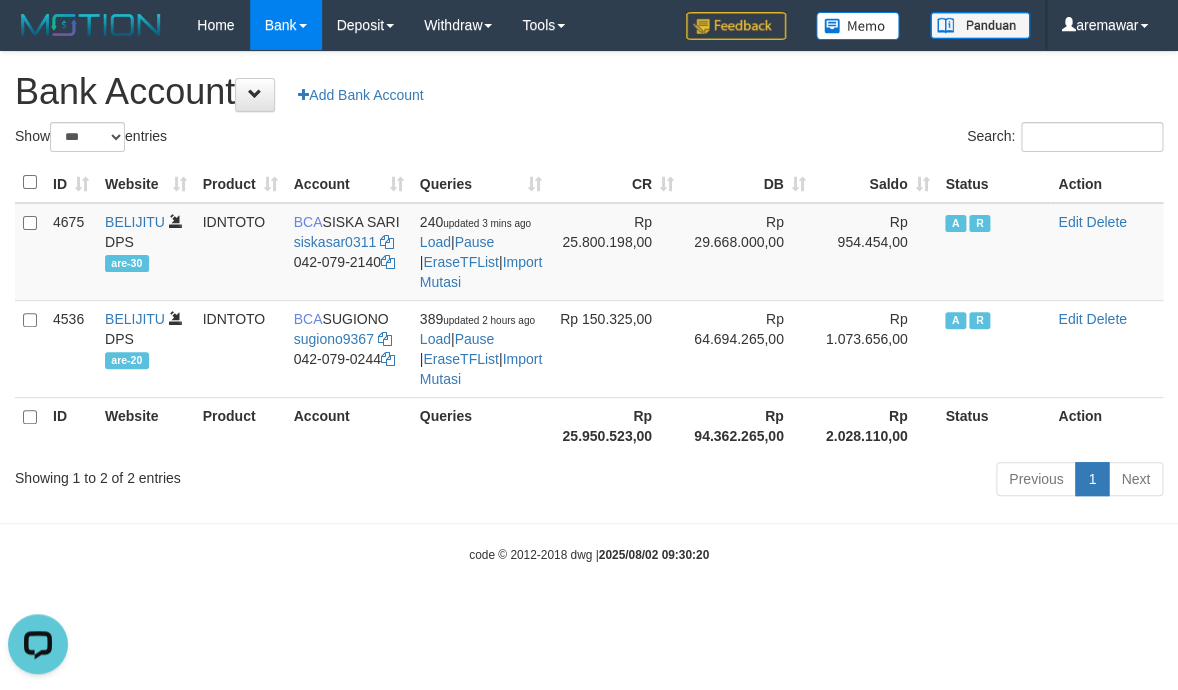 scroll, scrollTop: 0, scrollLeft: 0, axis: both 